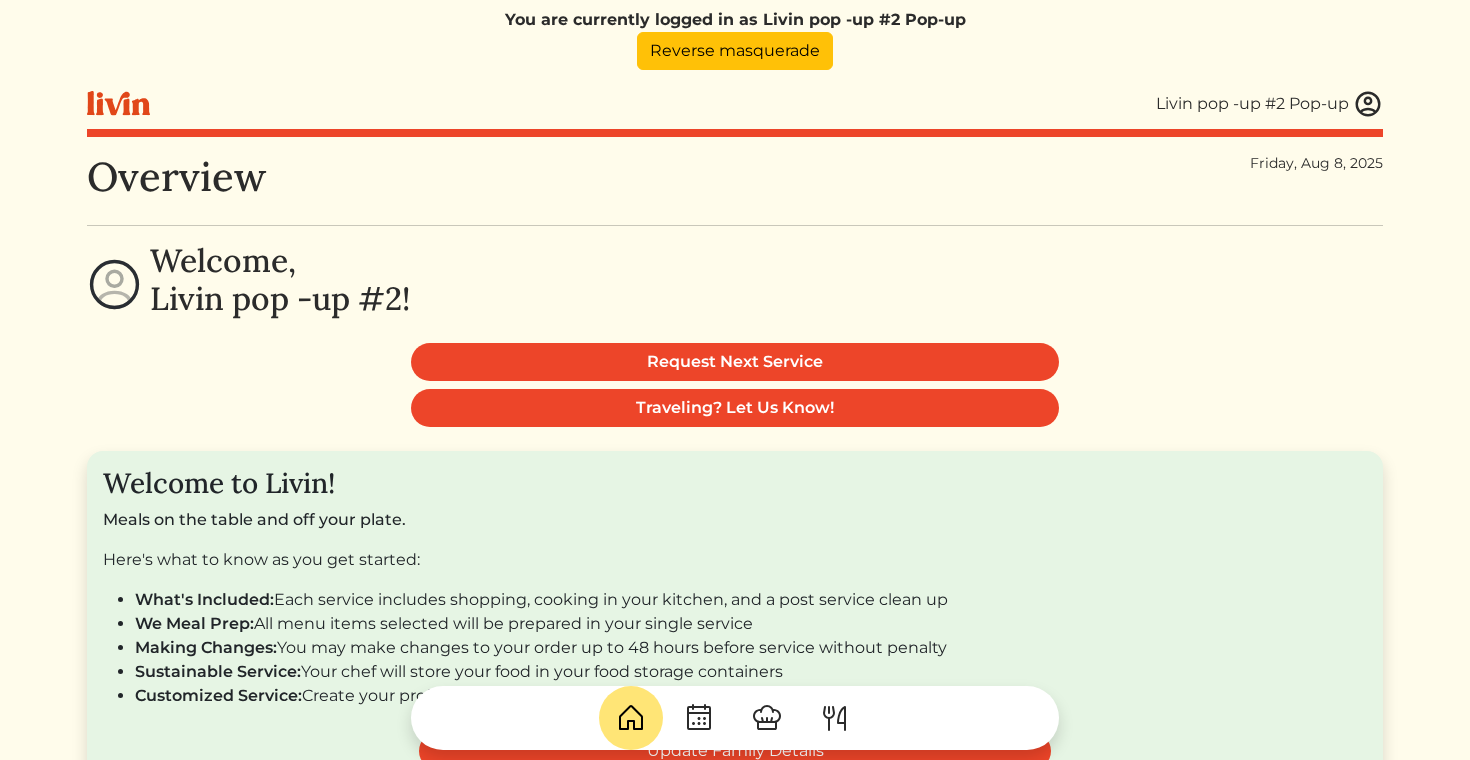 scroll, scrollTop: 0, scrollLeft: 0, axis: both 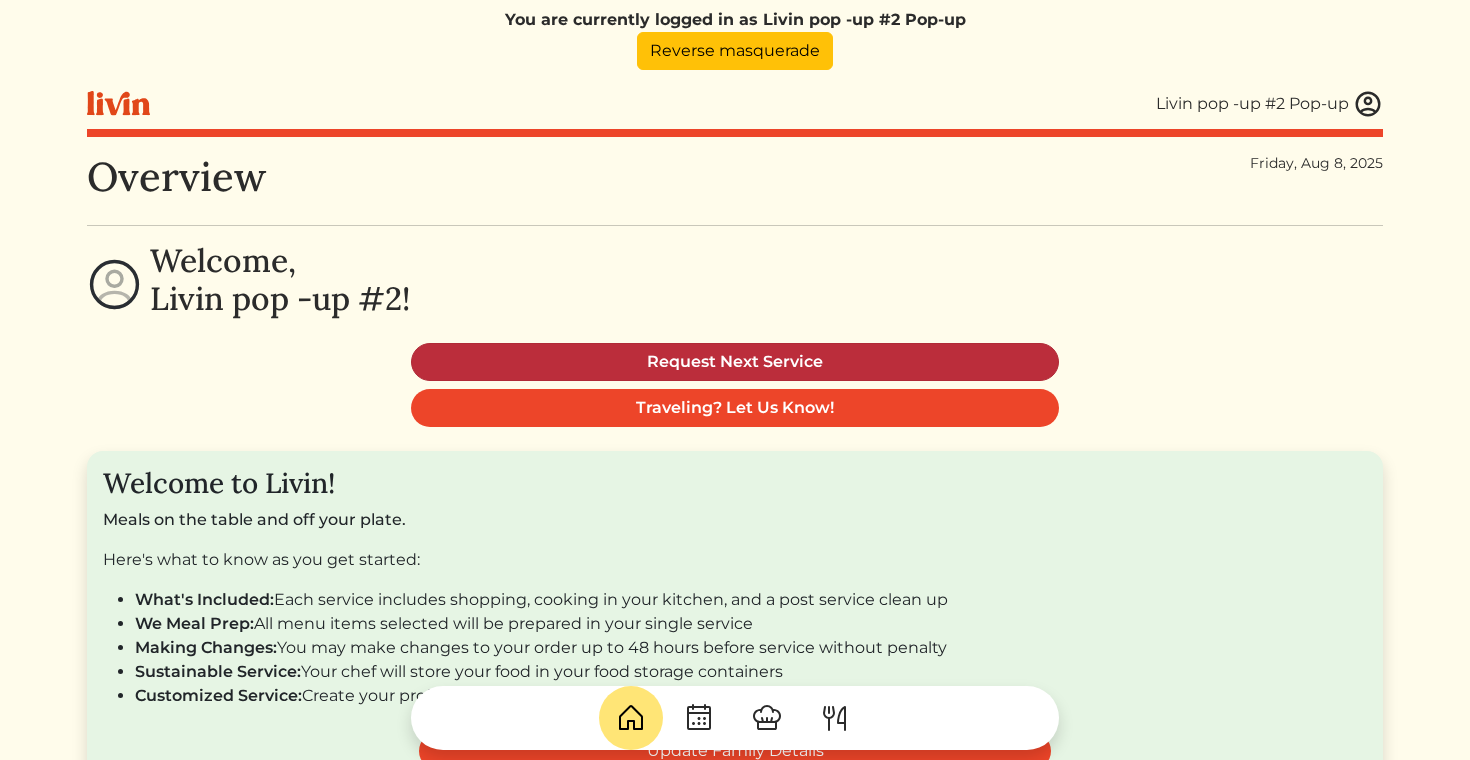 click on "Request Next Service" at bounding box center [735, 362] 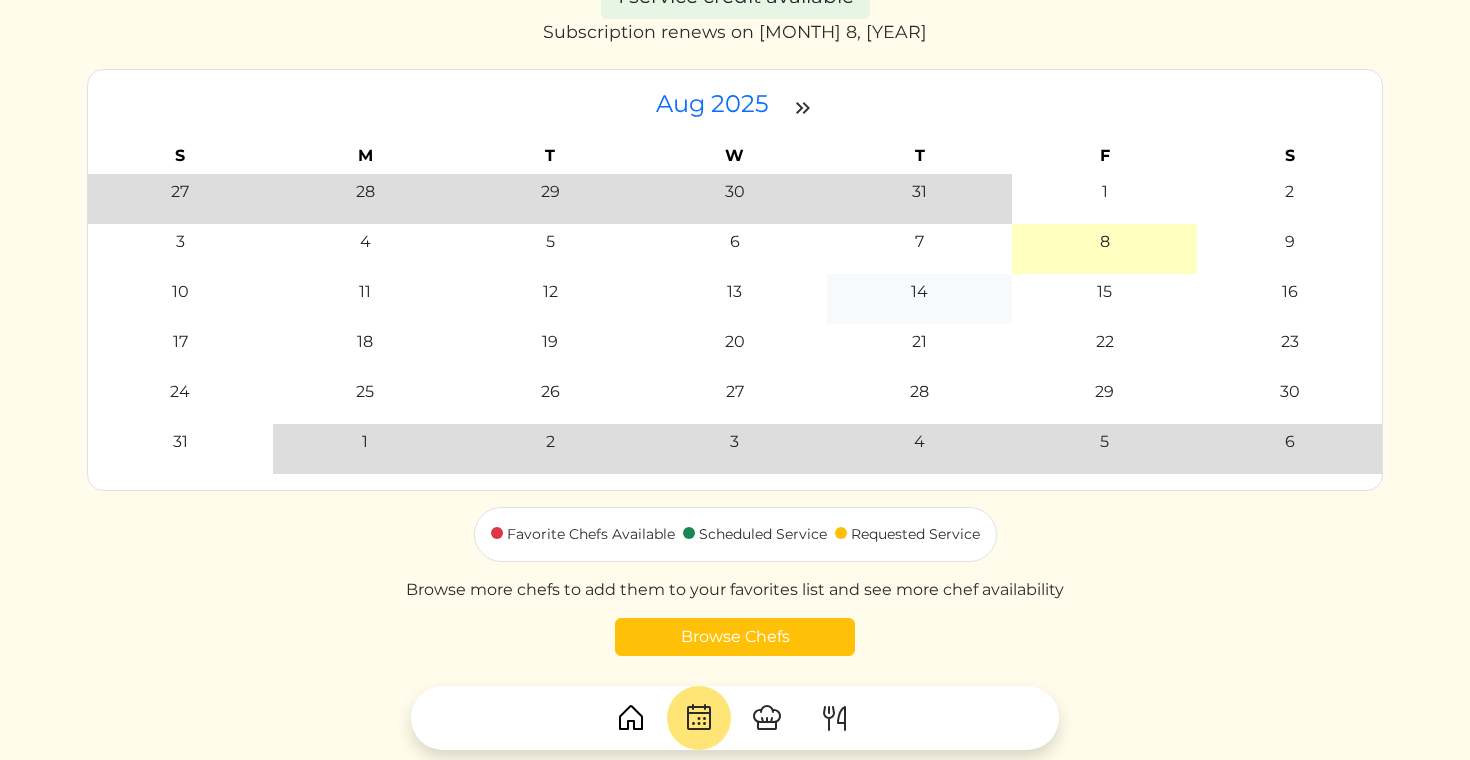 scroll, scrollTop: 232, scrollLeft: 0, axis: vertical 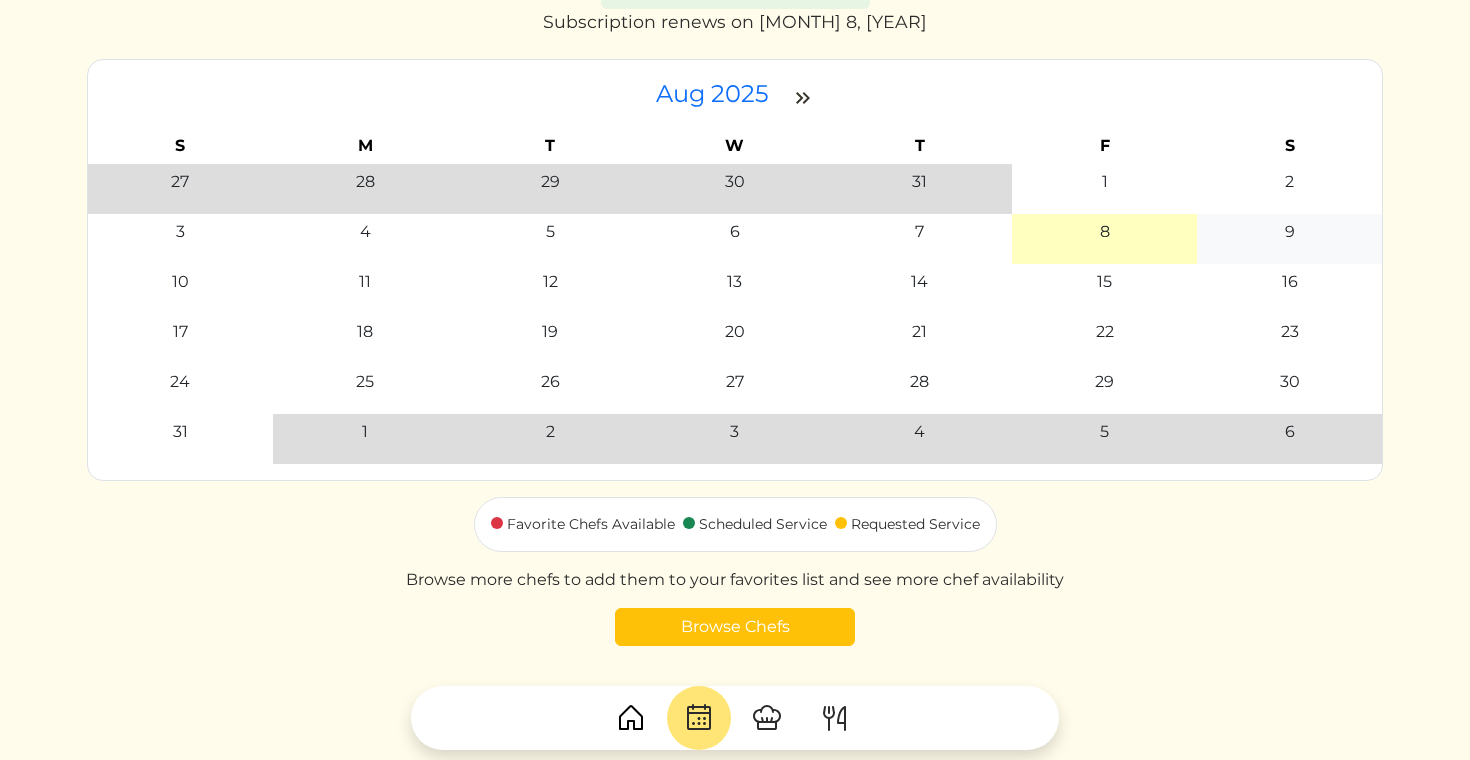 click on "9" at bounding box center [1290, 232] 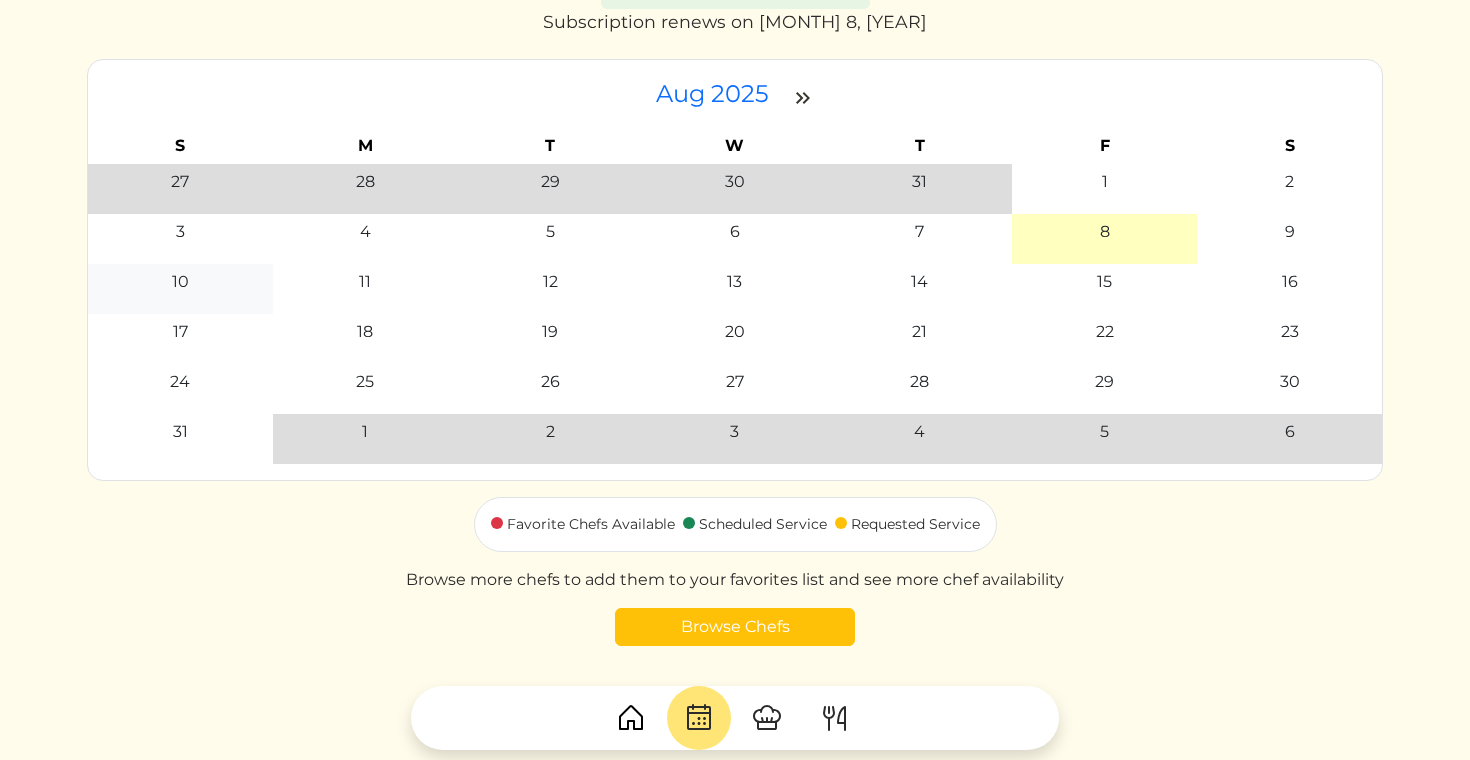 click on "10" at bounding box center [180, 282] 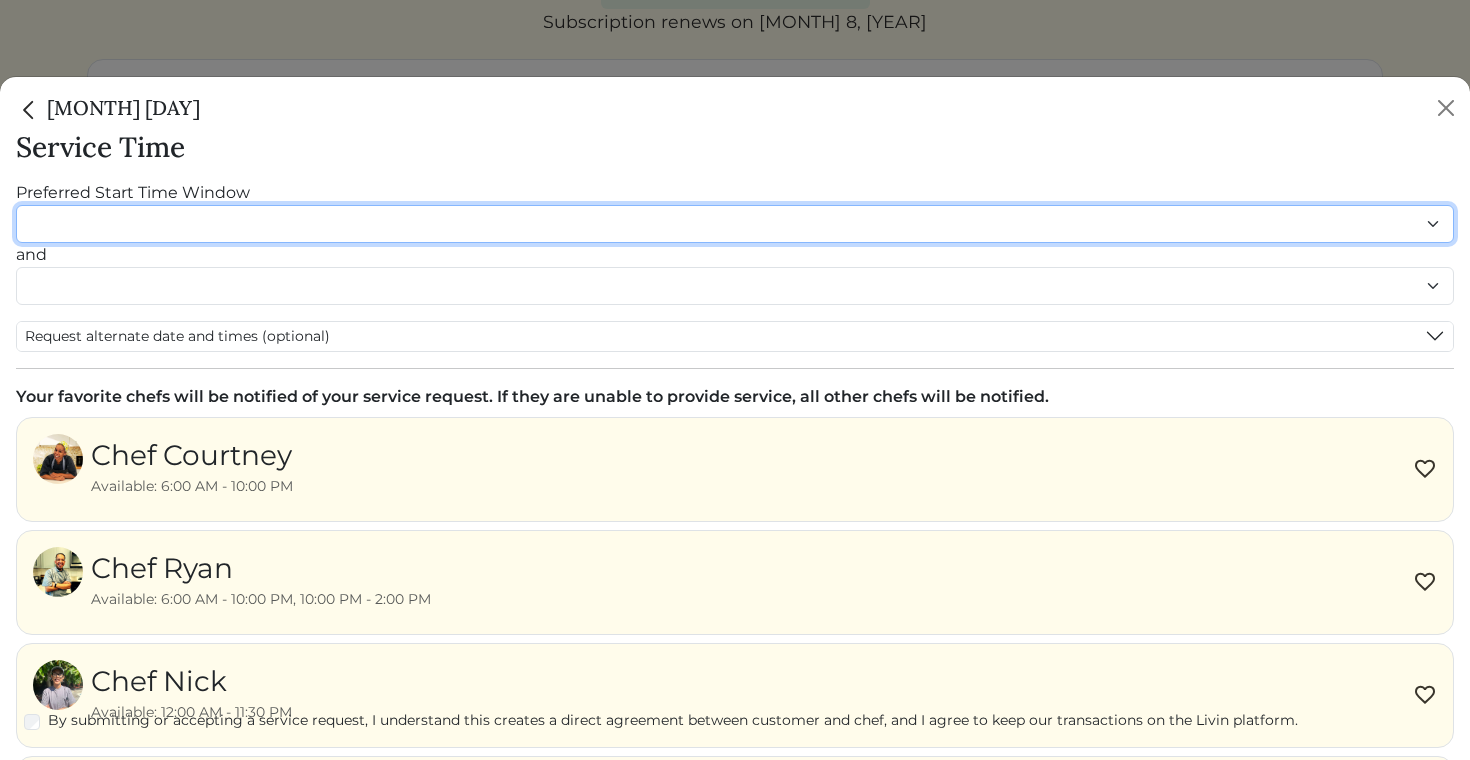 click on "*******
*******
*******
*******
*******
*******
********
********
********
********
********
********
*******
*******
*******
*******
*******
*******
*******
*******
*******
*******
*******
*******
*******
*******
*******
*******
*******
*******
********" at bounding box center [735, 224] 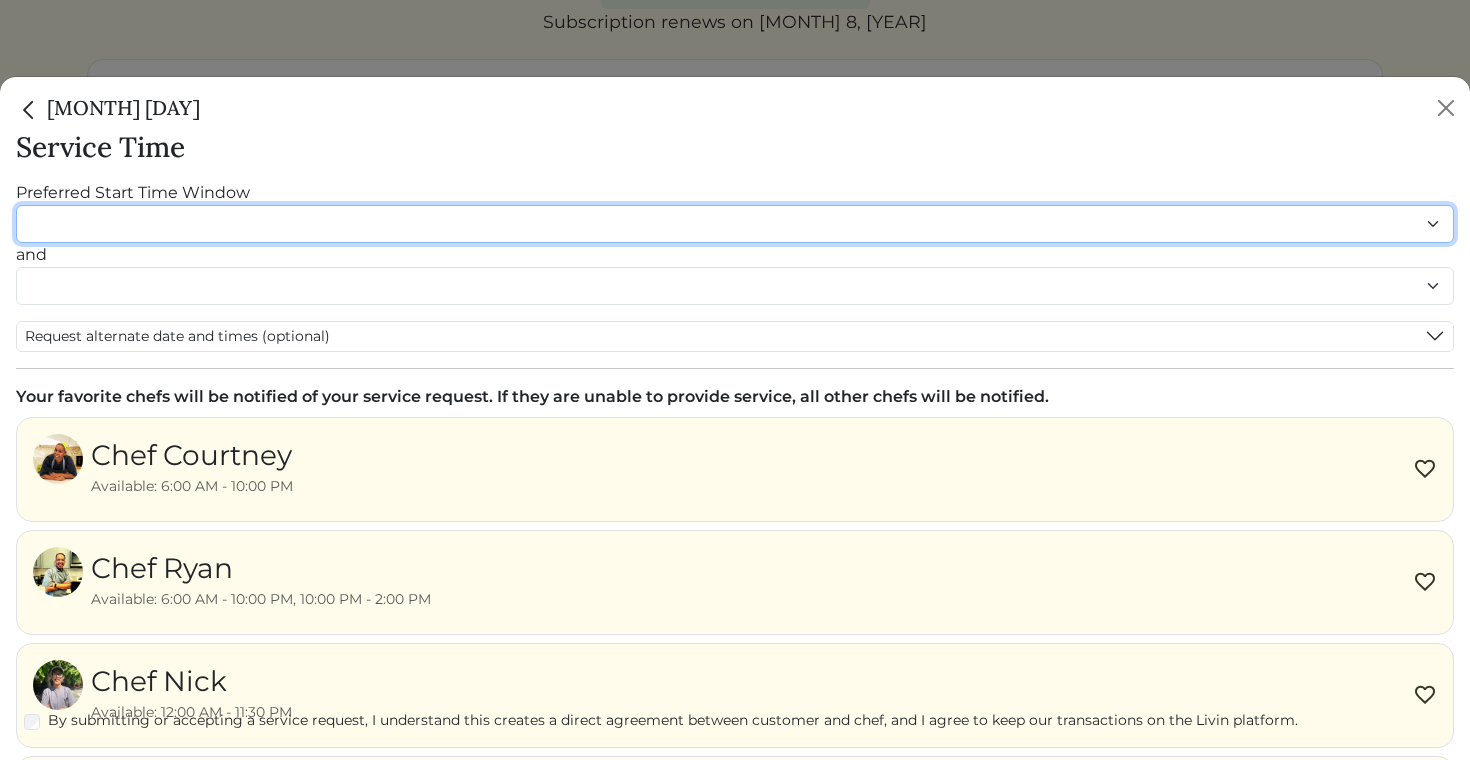select on "********" 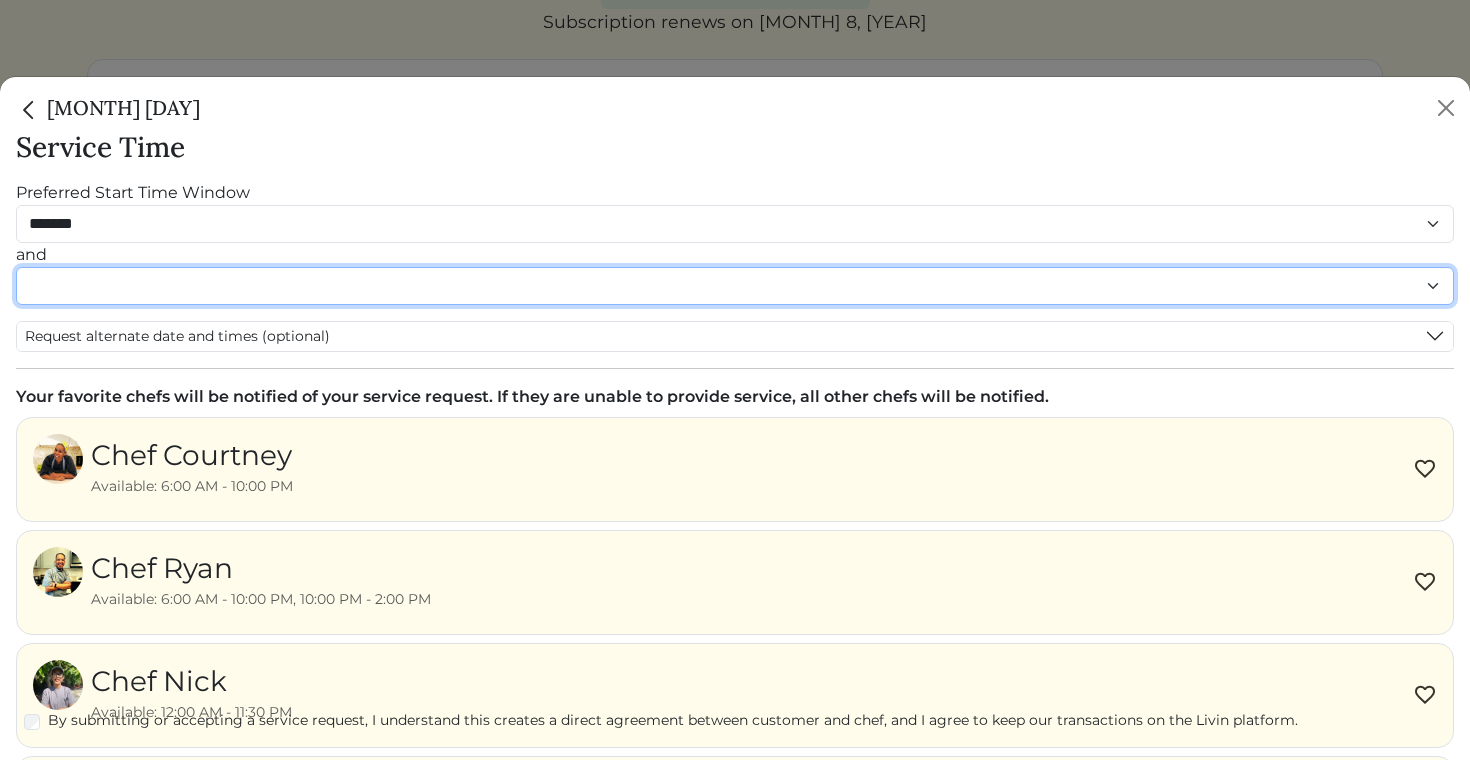 click on "*******
*******
*******
*******
*******
*******
********
********
********
********
********
********
*******
*******
*******
*******
*******
*******
*******
*******
*******
*******
*******
*******
*******
*******
*******
*******
*******
*******
********" at bounding box center (735, 286) 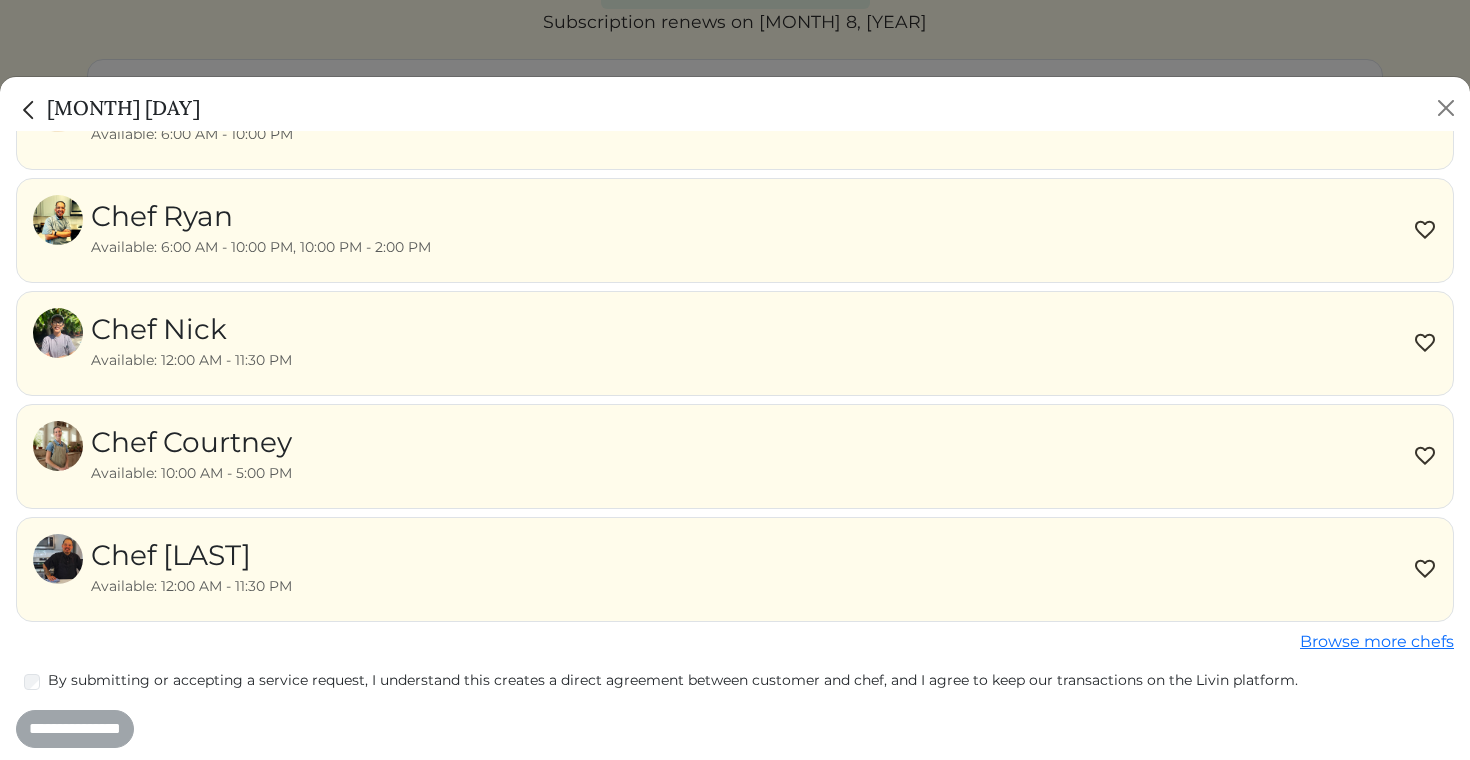 scroll, scrollTop: 424, scrollLeft: 0, axis: vertical 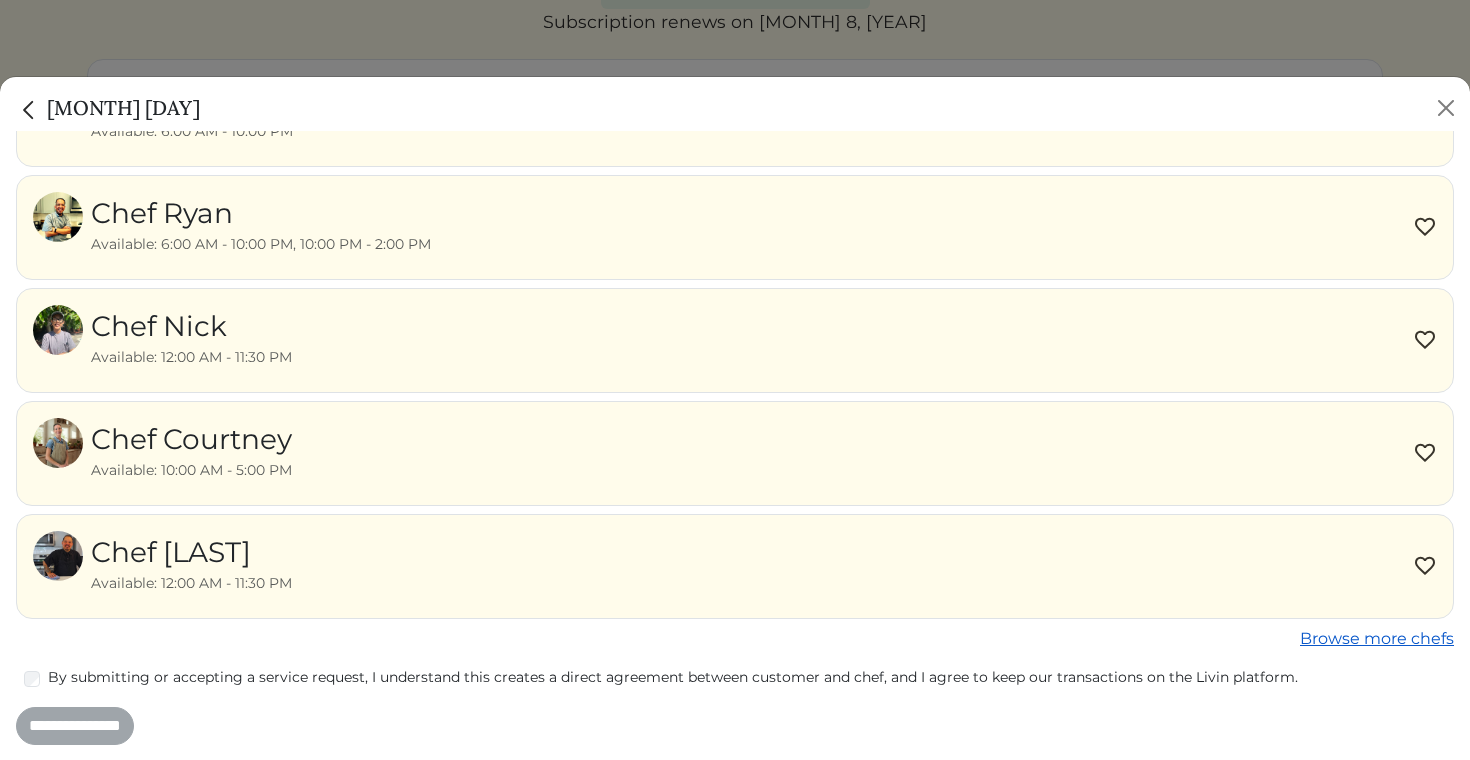 click on "Browse more chefs" at bounding box center (1377, 638) 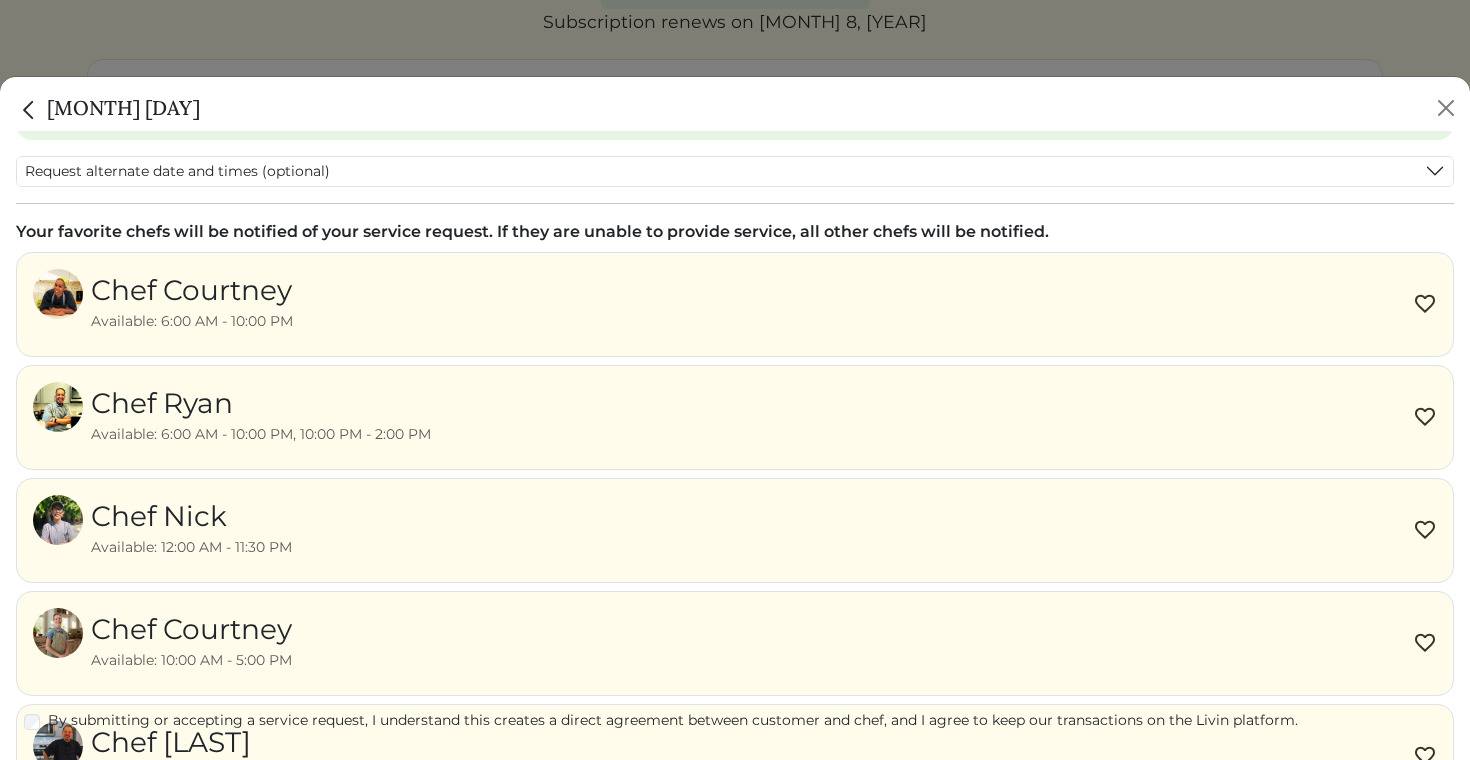 scroll, scrollTop: 424, scrollLeft: 0, axis: vertical 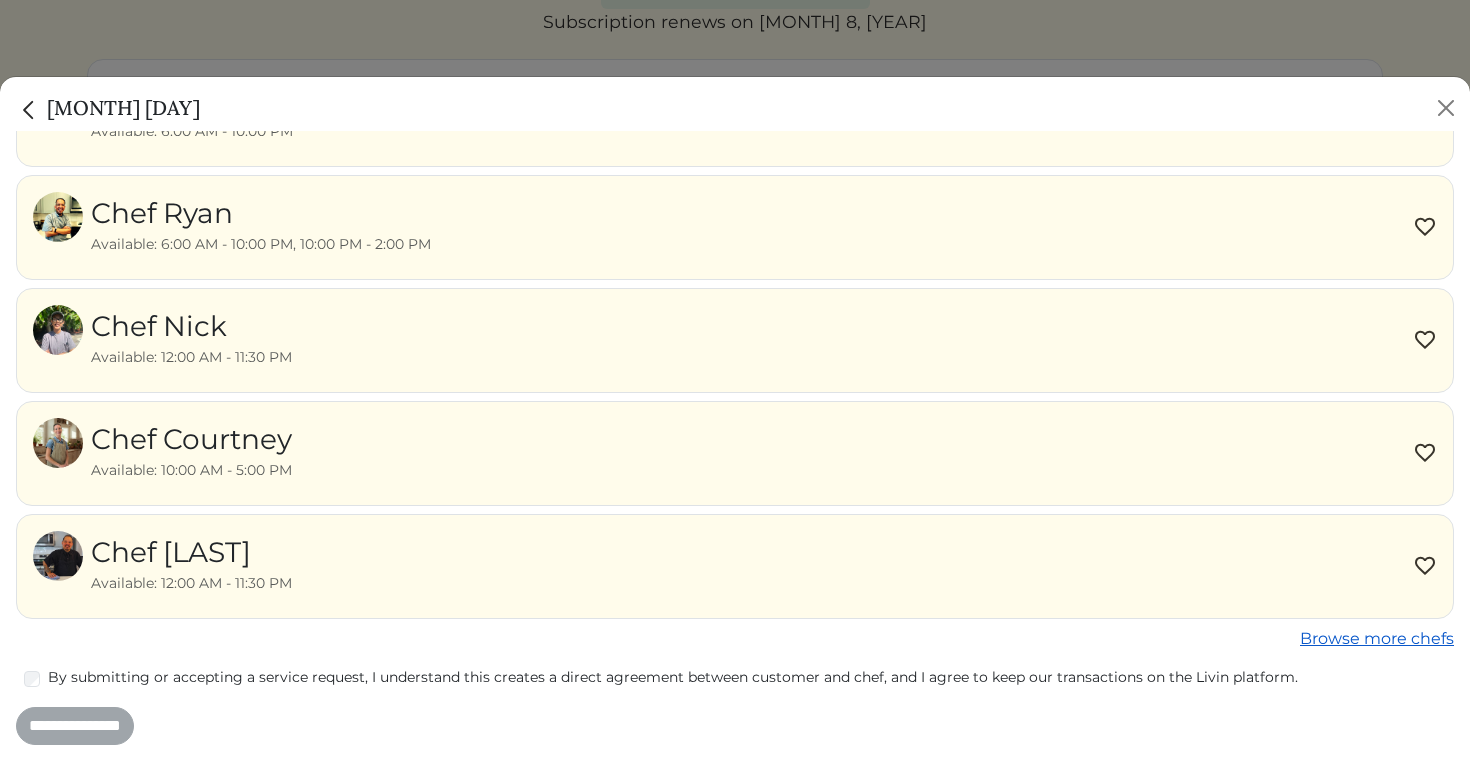 click on "Browse more chefs" at bounding box center [1377, 638] 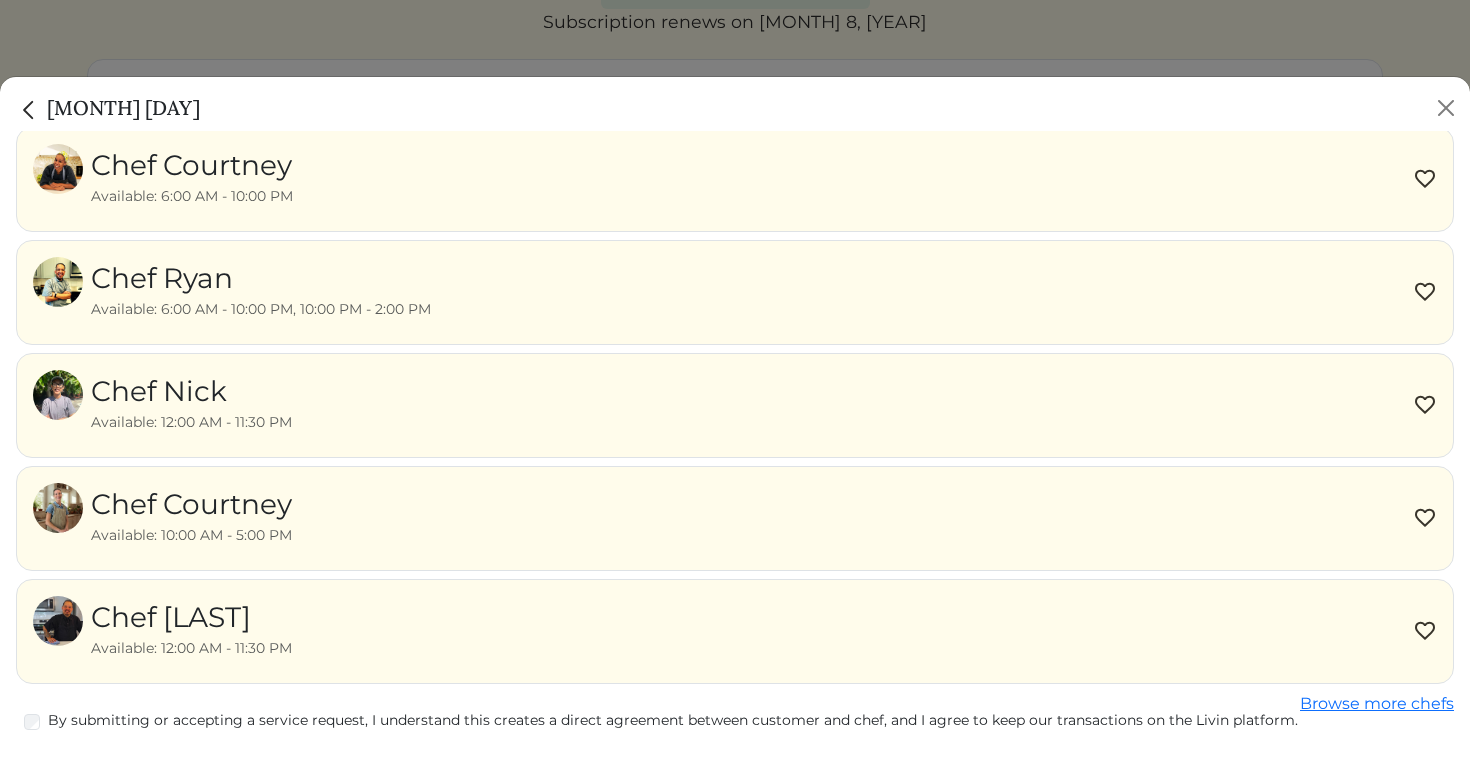 scroll, scrollTop: 424, scrollLeft: 0, axis: vertical 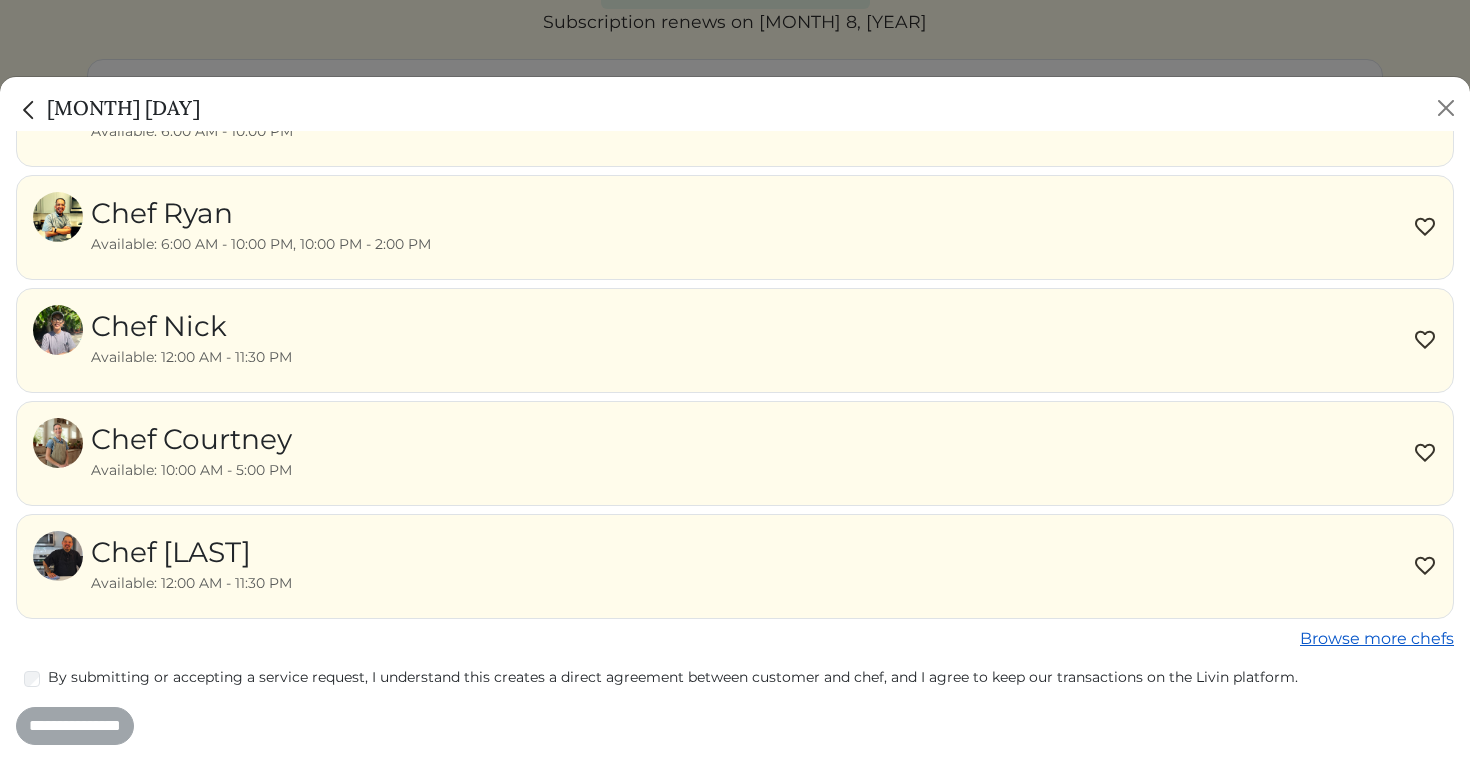 click on "Browse more chefs" at bounding box center (1377, 638) 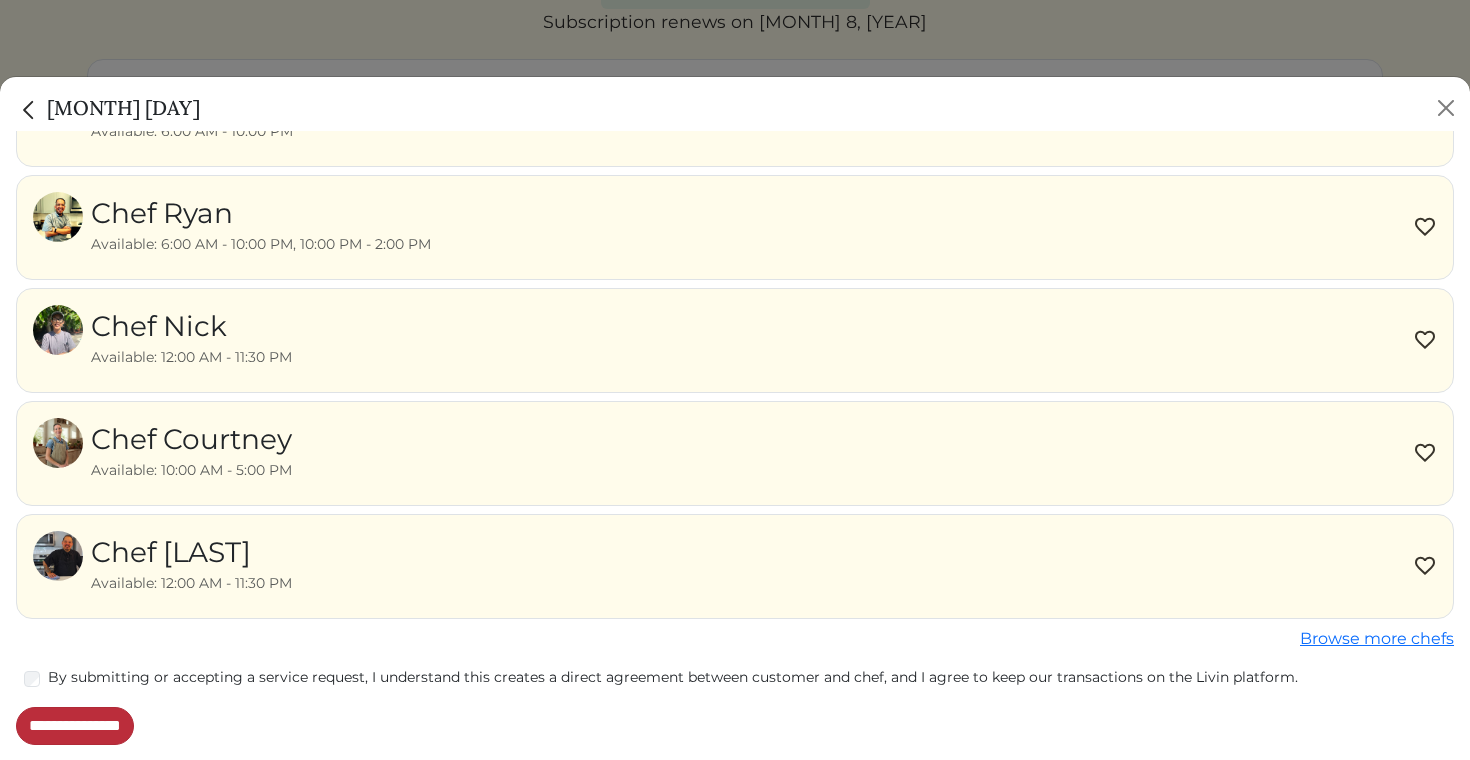 click on "**********" at bounding box center (75, 726) 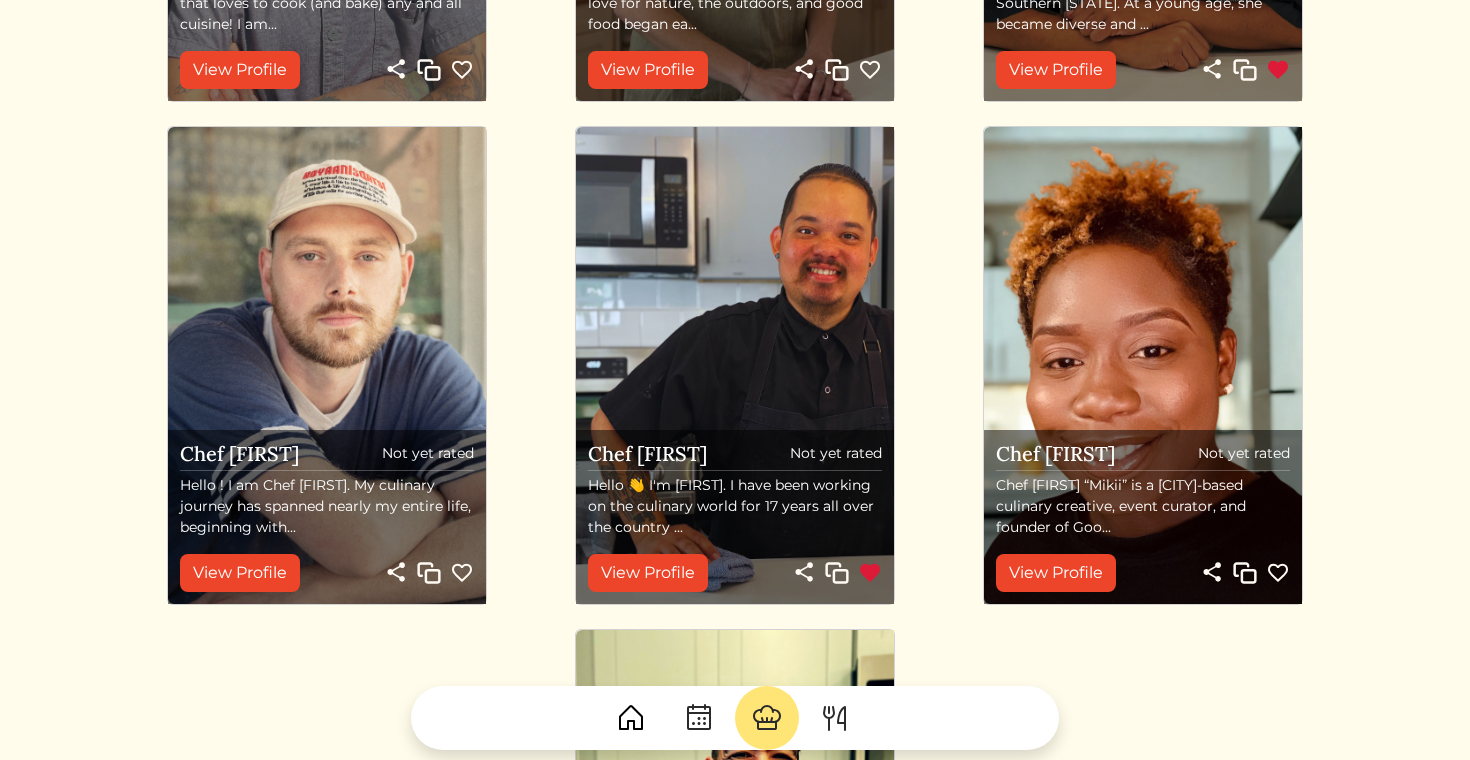 scroll, scrollTop: 639, scrollLeft: 0, axis: vertical 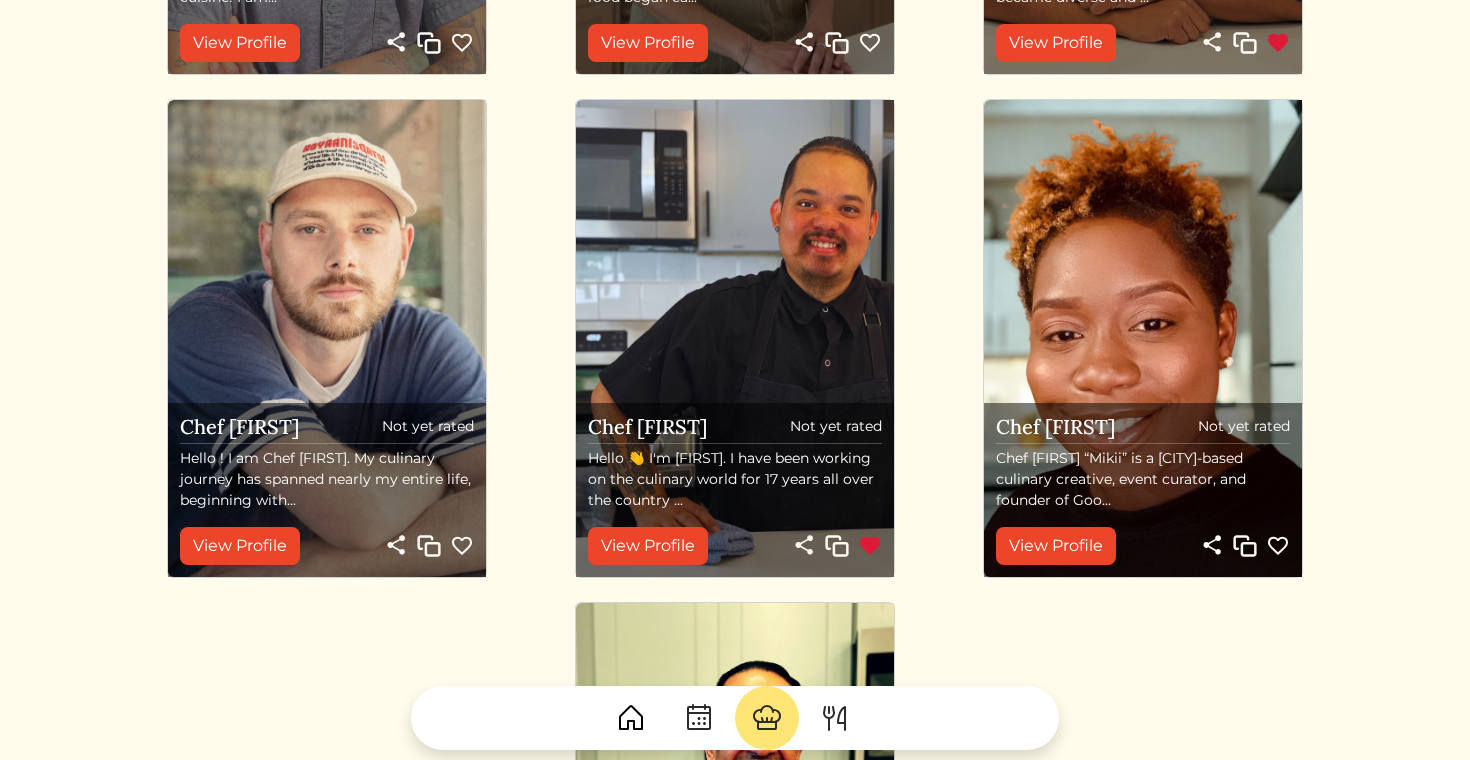 click at bounding box center (1278, 546) 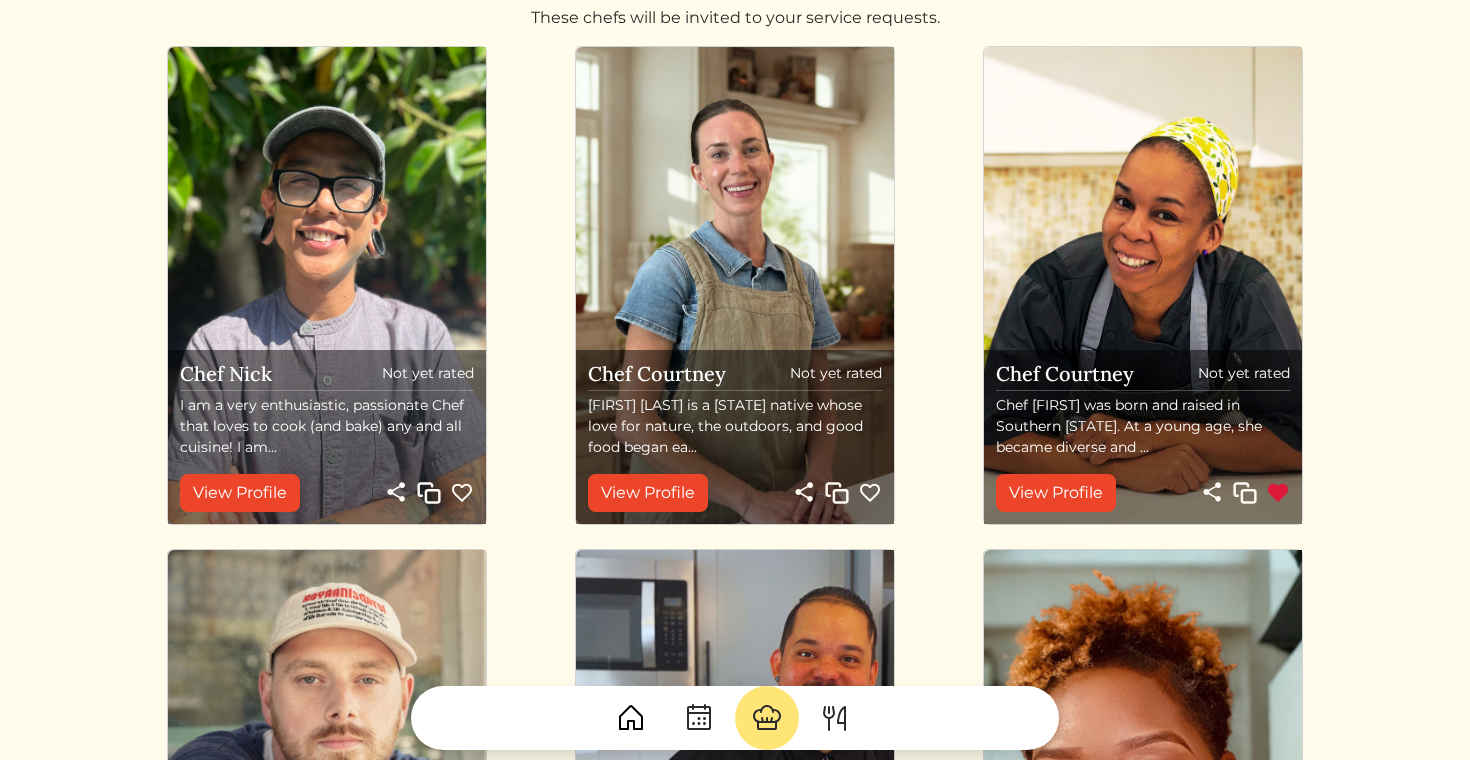 scroll, scrollTop: 0, scrollLeft: 0, axis: both 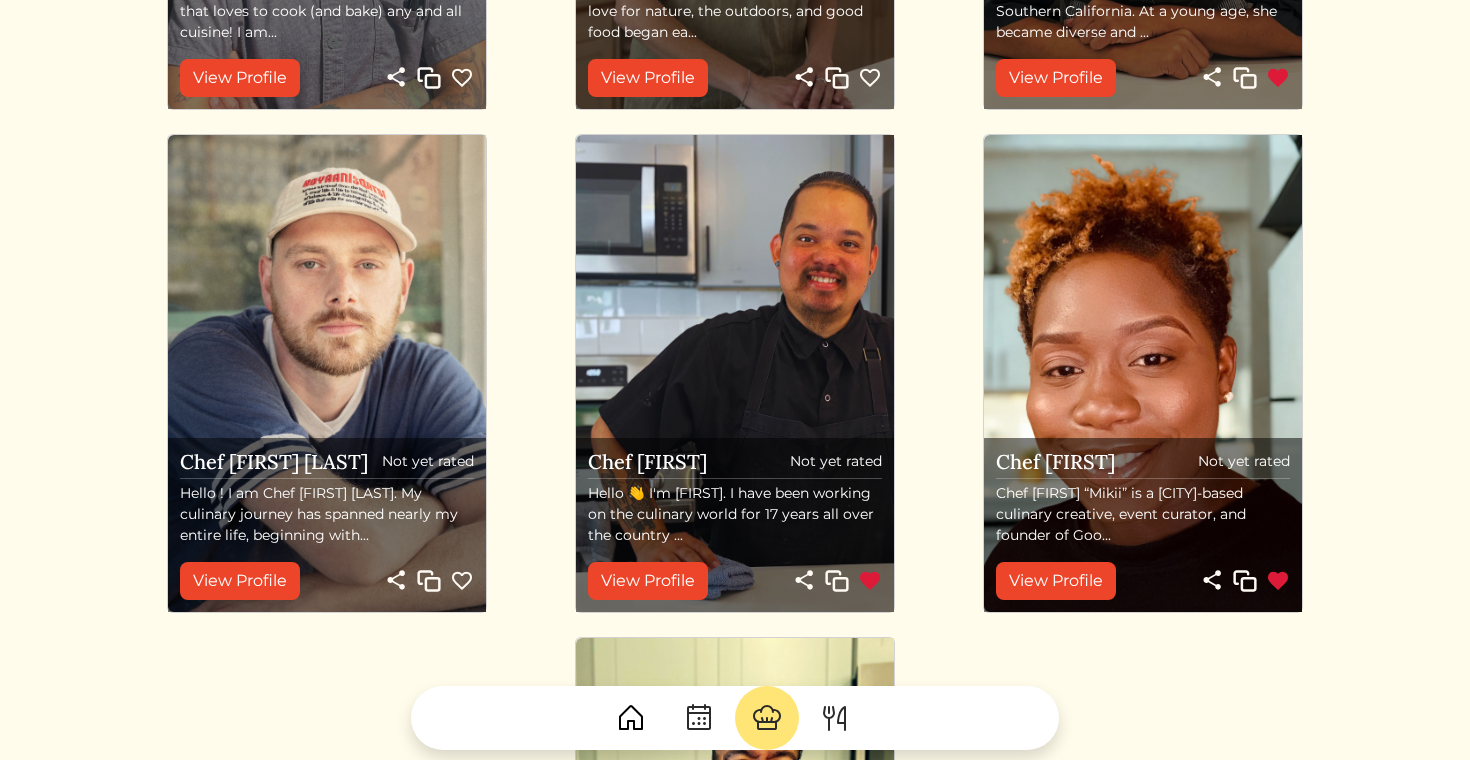 click at bounding box center [870, 581] 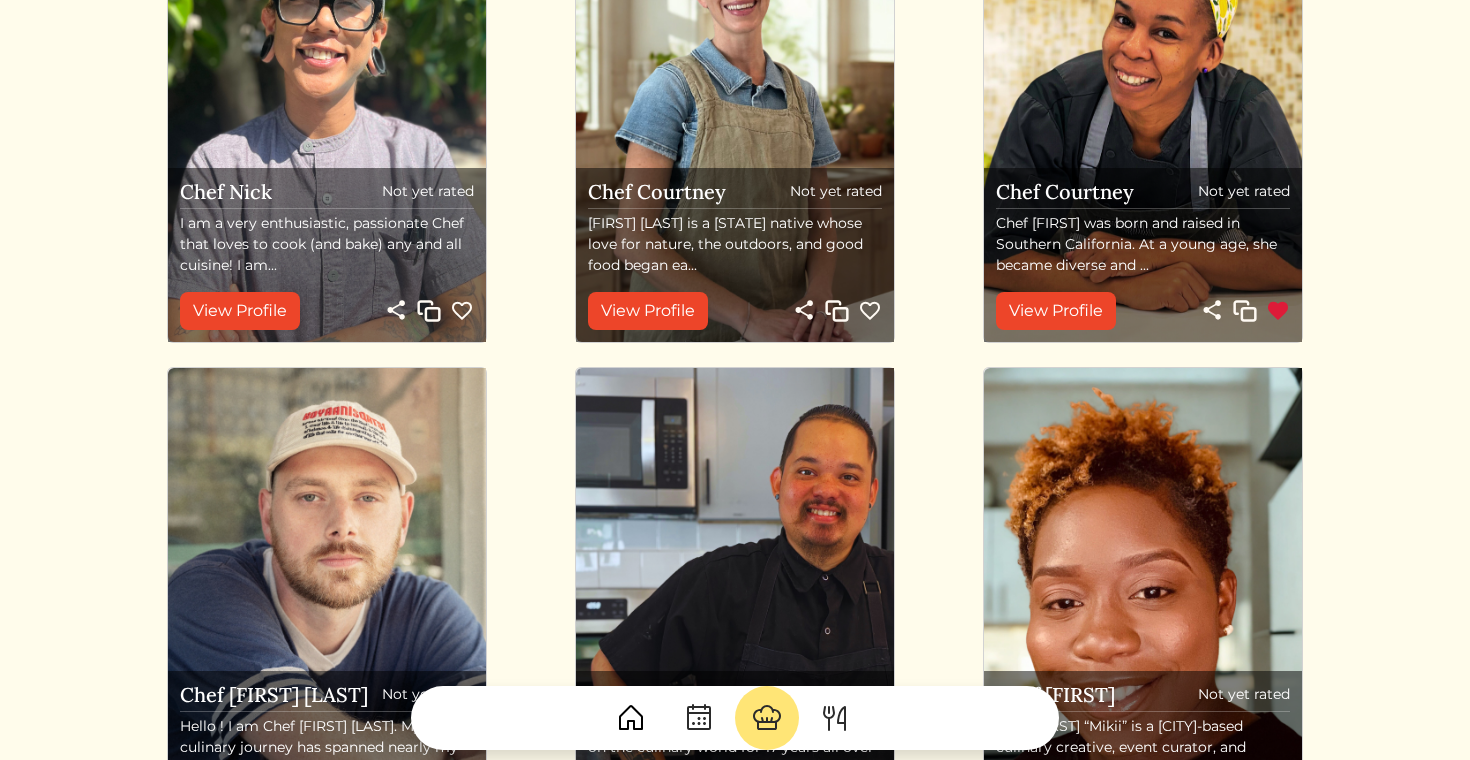 scroll, scrollTop: 324, scrollLeft: 0, axis: vertical 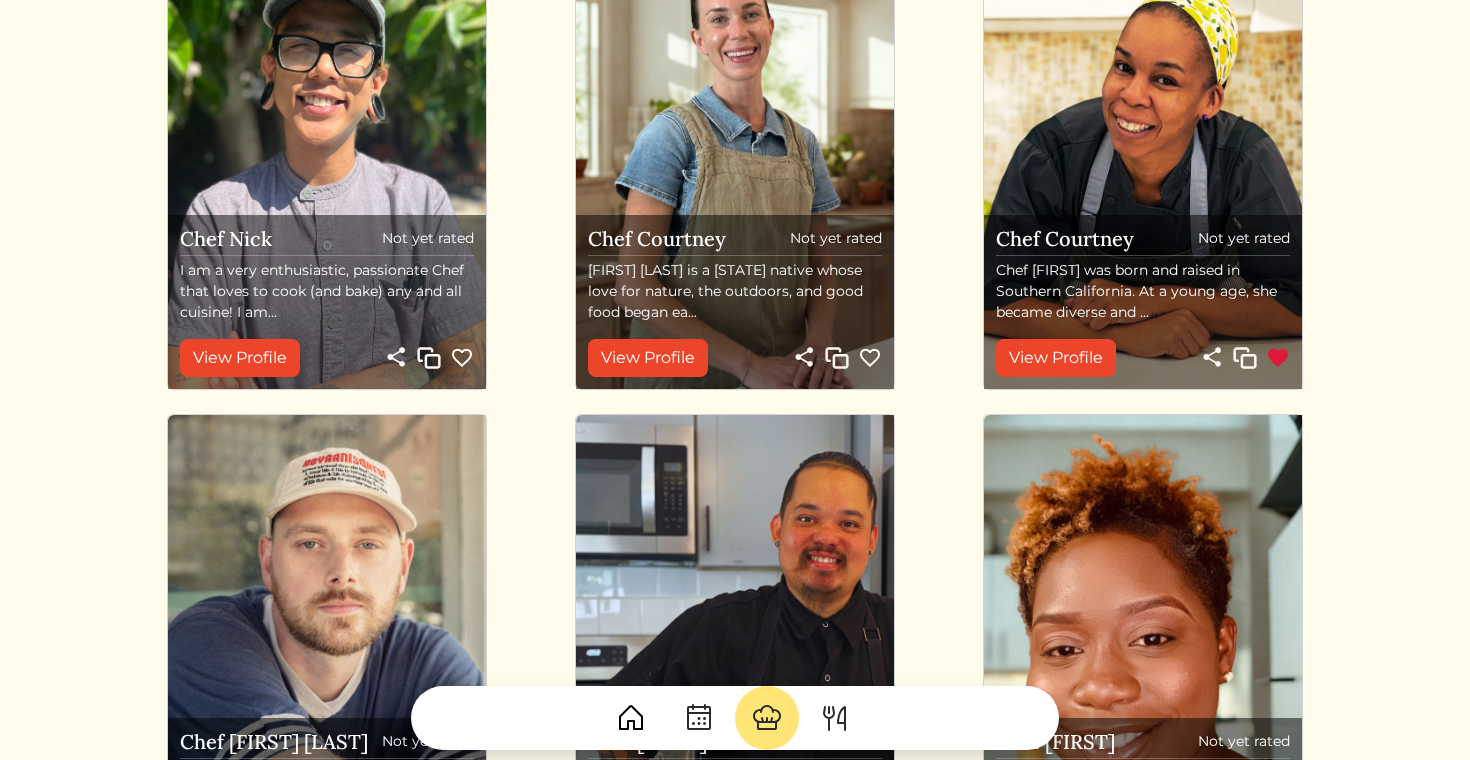 click at bounding box center (1278, 358) 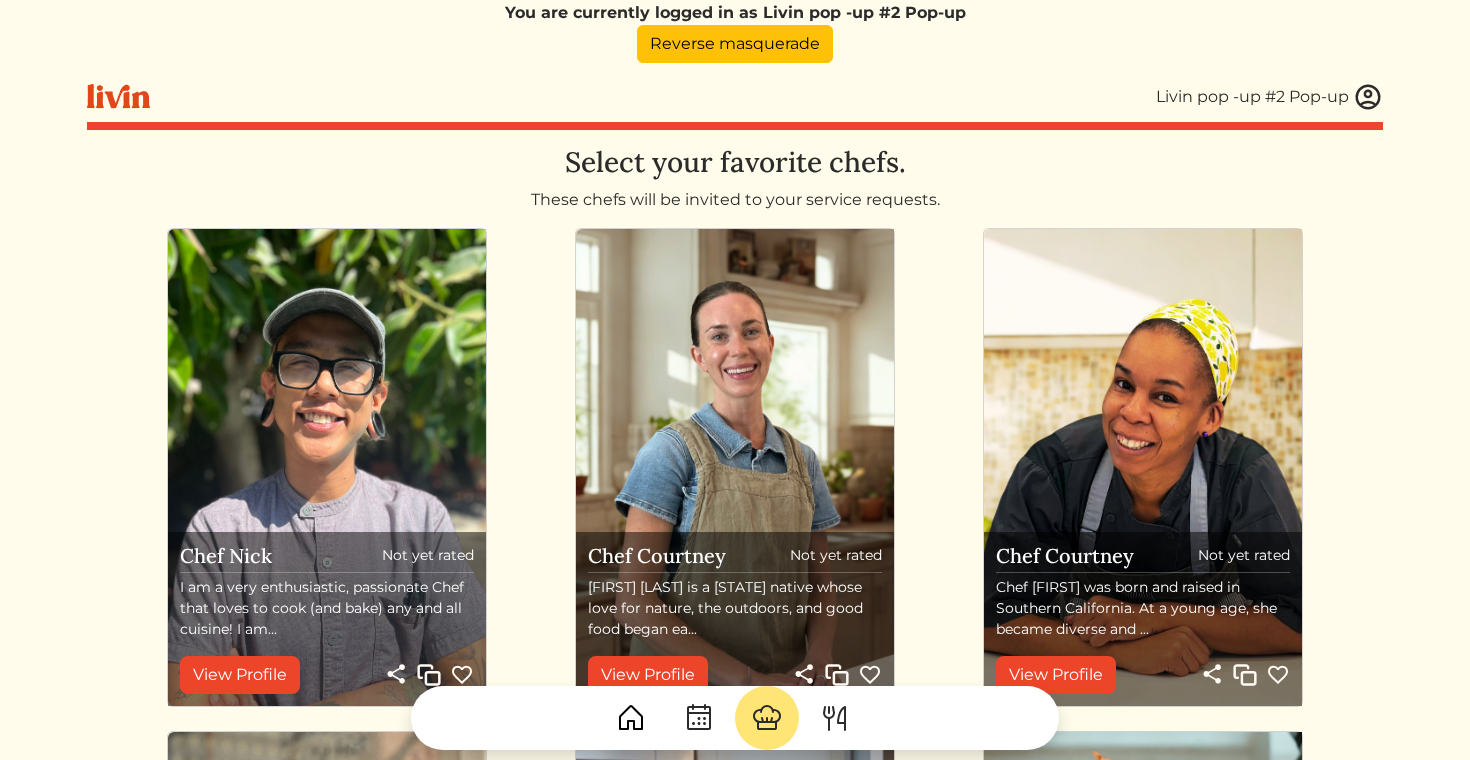 scroll, scrollTop: 0, scrollLeft: 0, axis: both 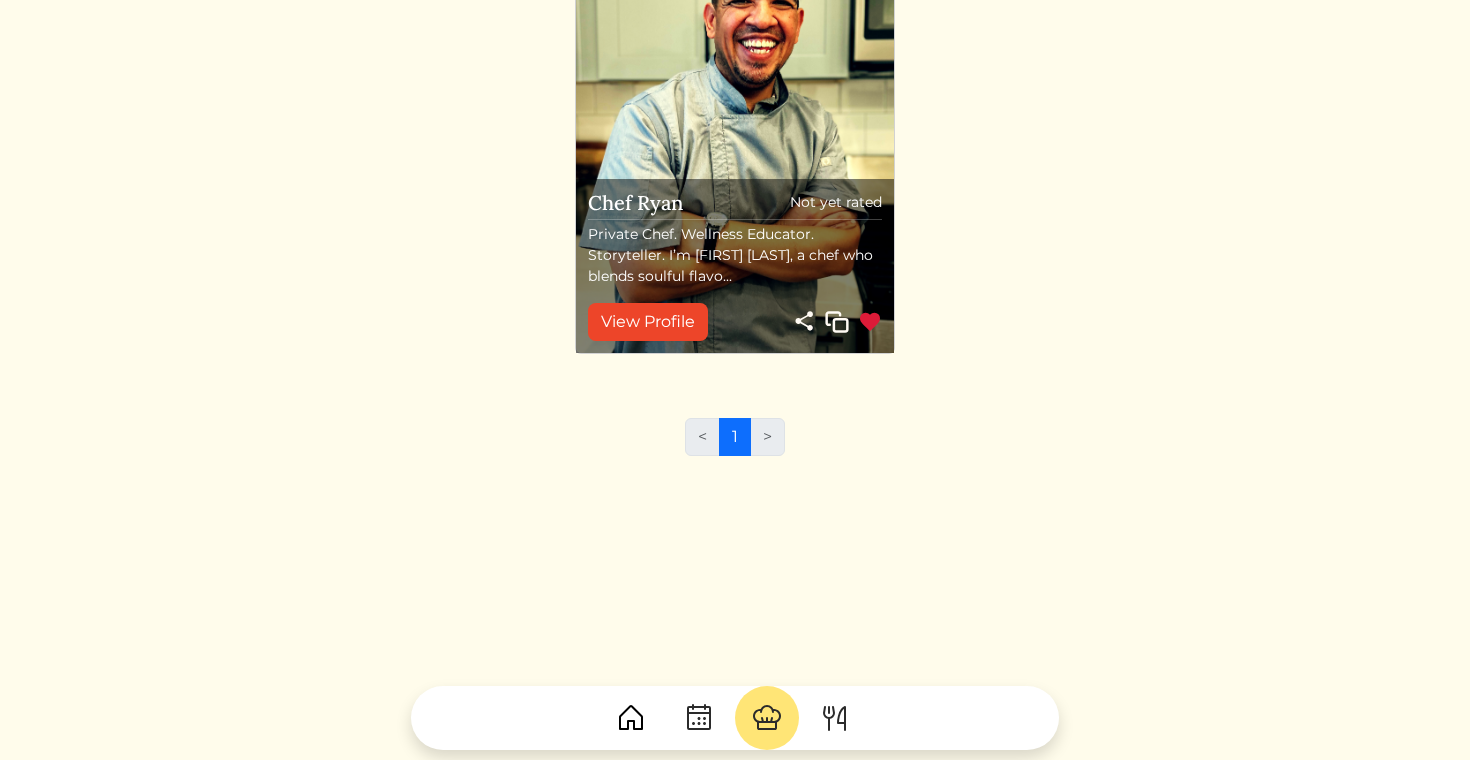 click at bounding box center [870, 322] 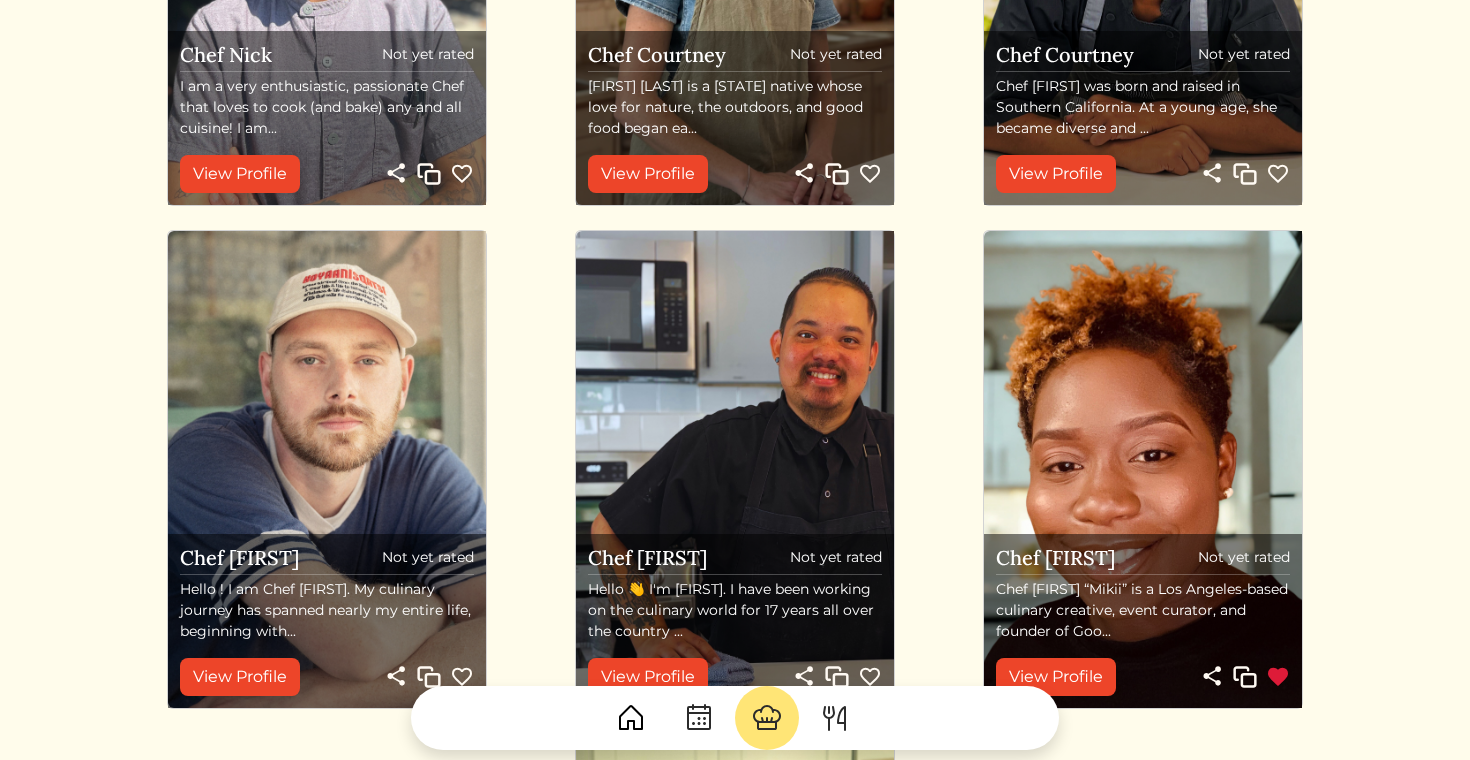 scroll, scrollTop: 0, scrollLeft: 0, axis: both 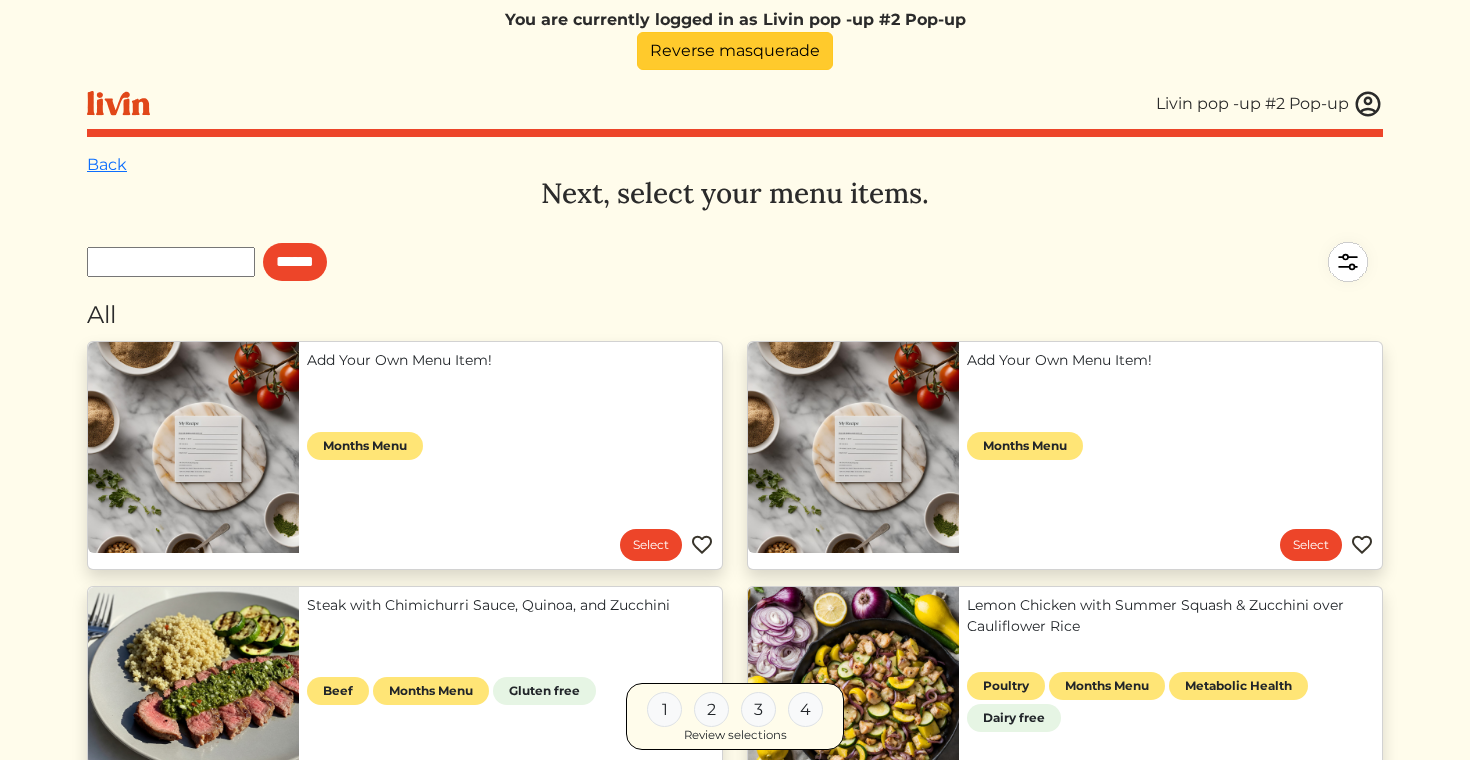 click on "Reverse masquerade" at bounding box center [735, 51] 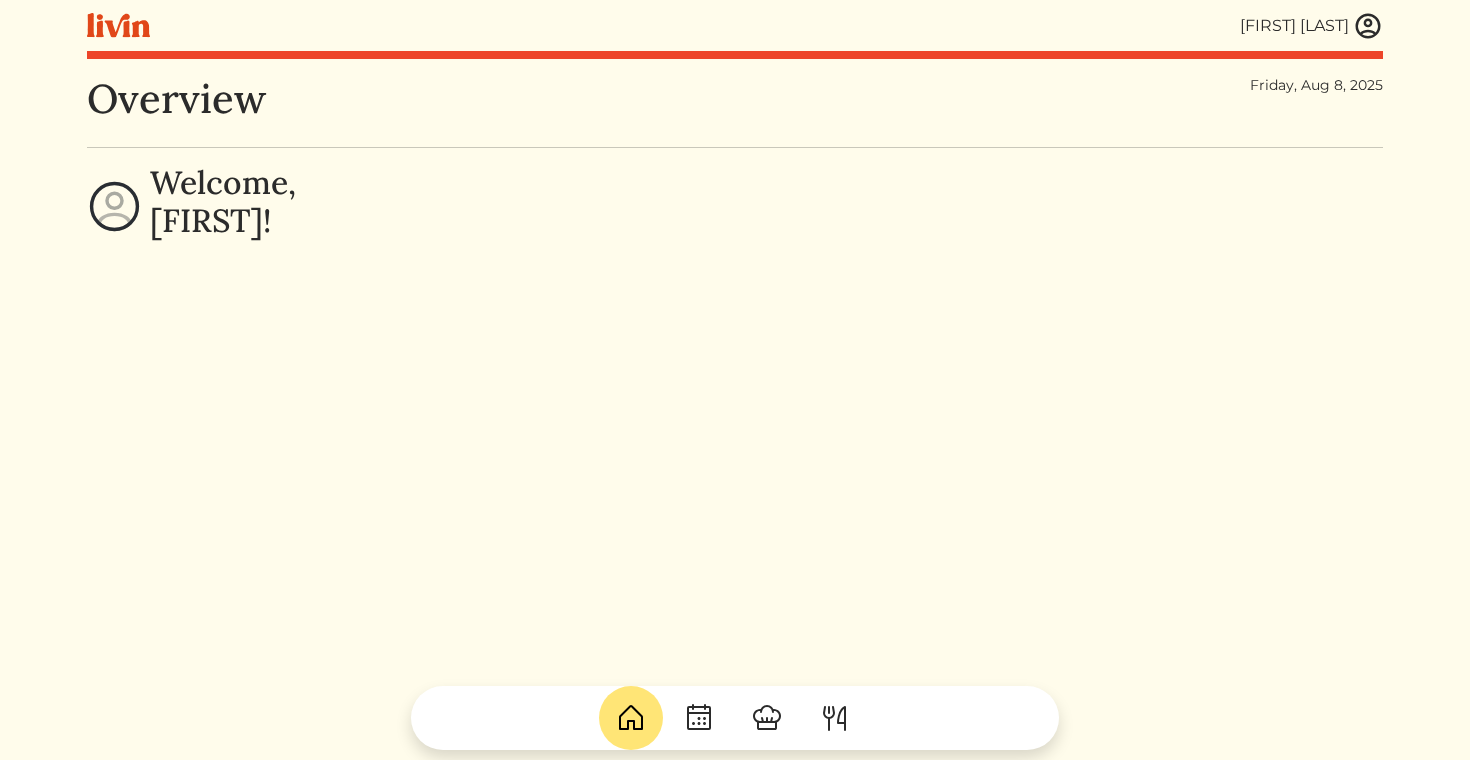 scroll, scrollTop: 0, scrollLeft: 0, axis: both 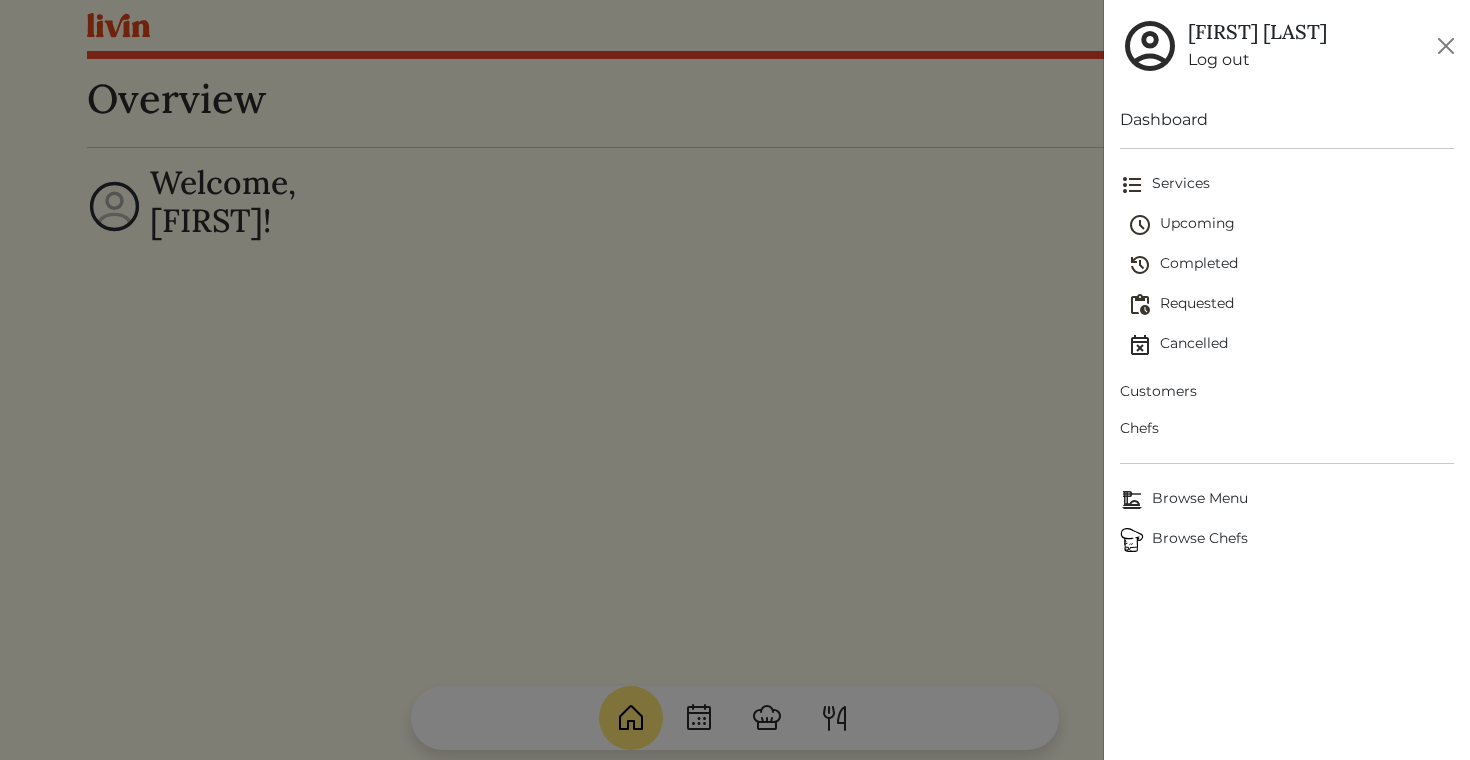 click on "Chefs" at bounding box center (1287, 428) 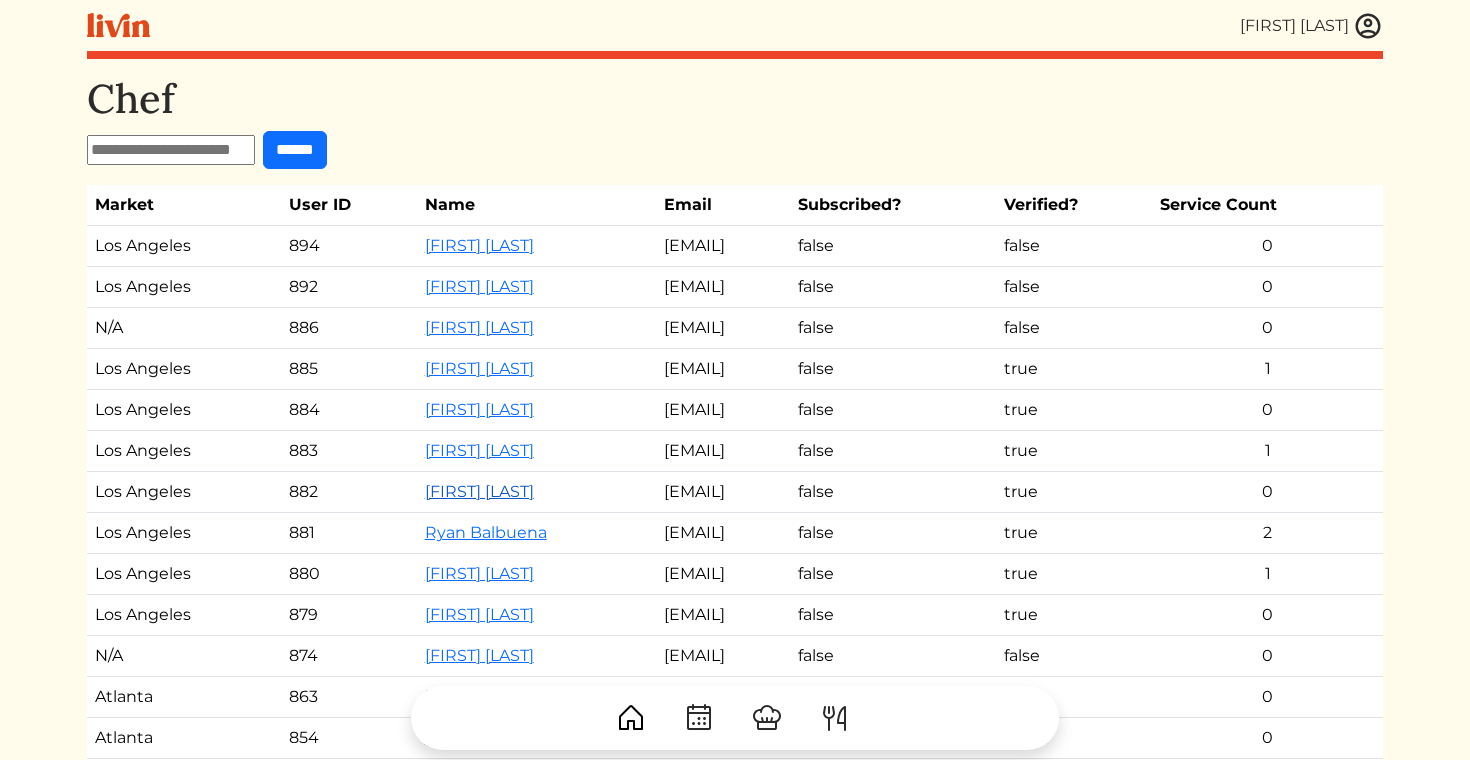 click on "[FIRST] [LAST]" at bounding box center [479, 491] 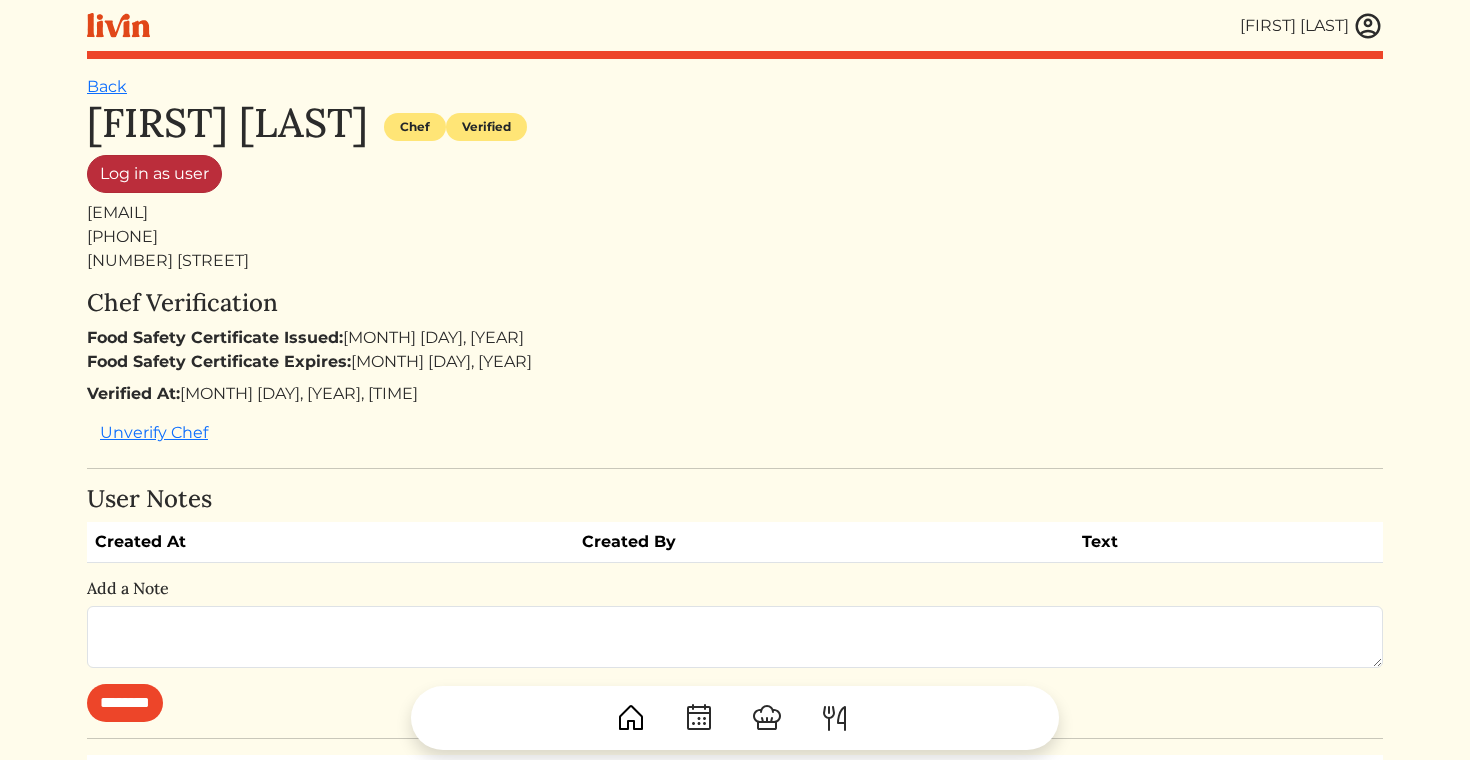 click on "Log in as user" at bounding box center (154, 174) 